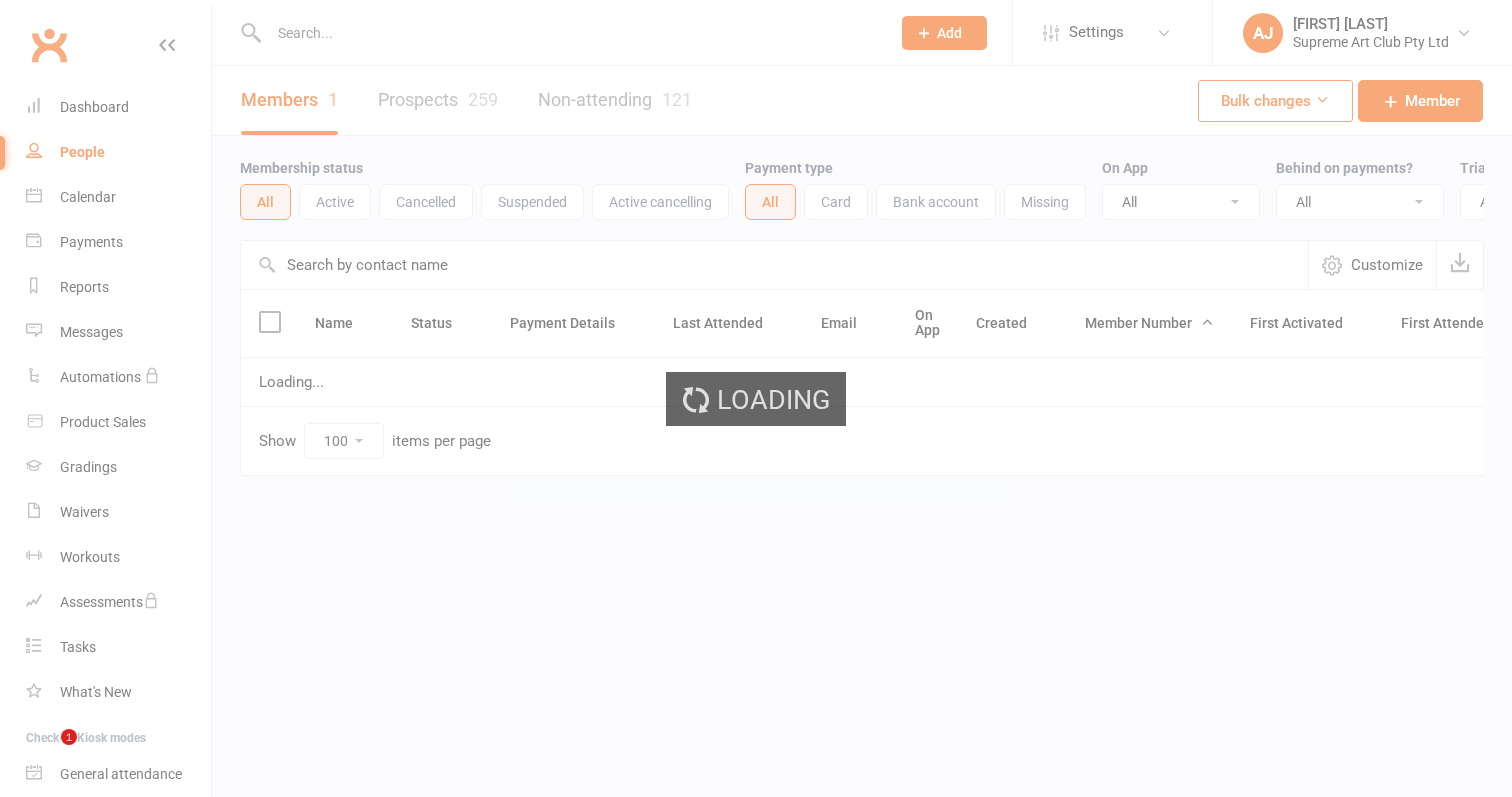 select on "100" 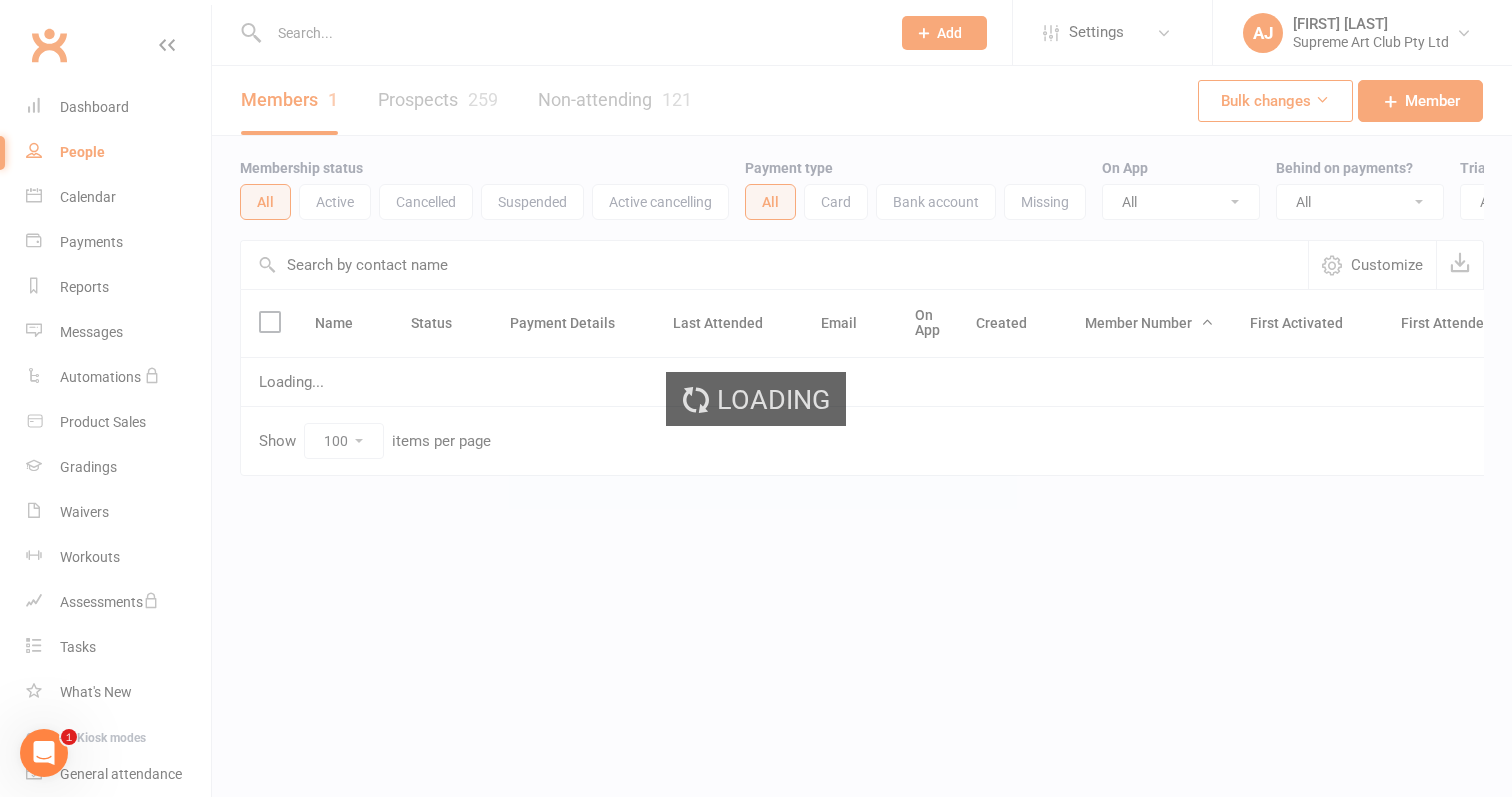 scroll, scrollTop: 0, scrollLeft: 0, axis: both 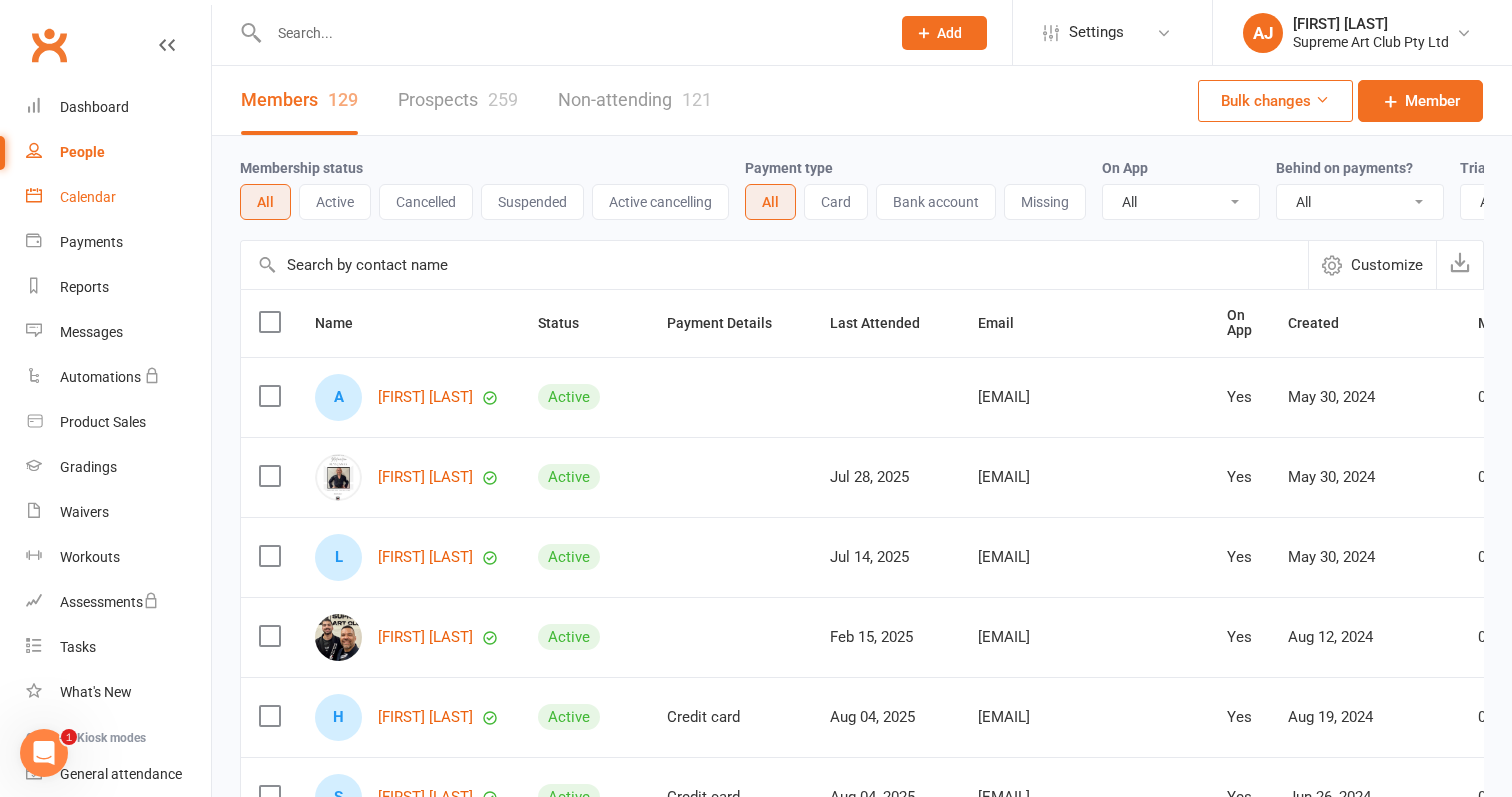 click on "Calendar" at bounding box center [88, 197] 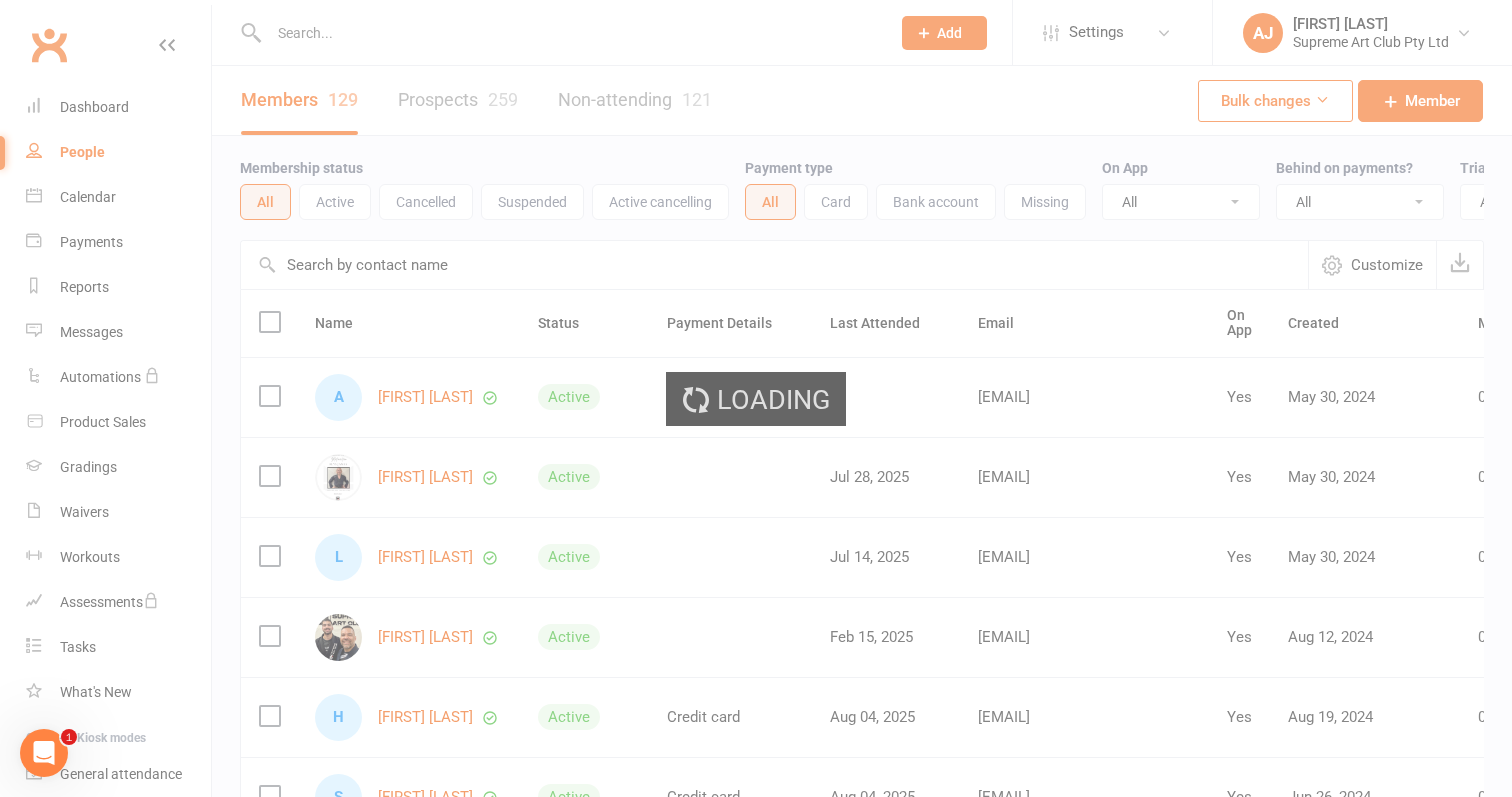 click on "Loading" at bounding box center (756, 398) 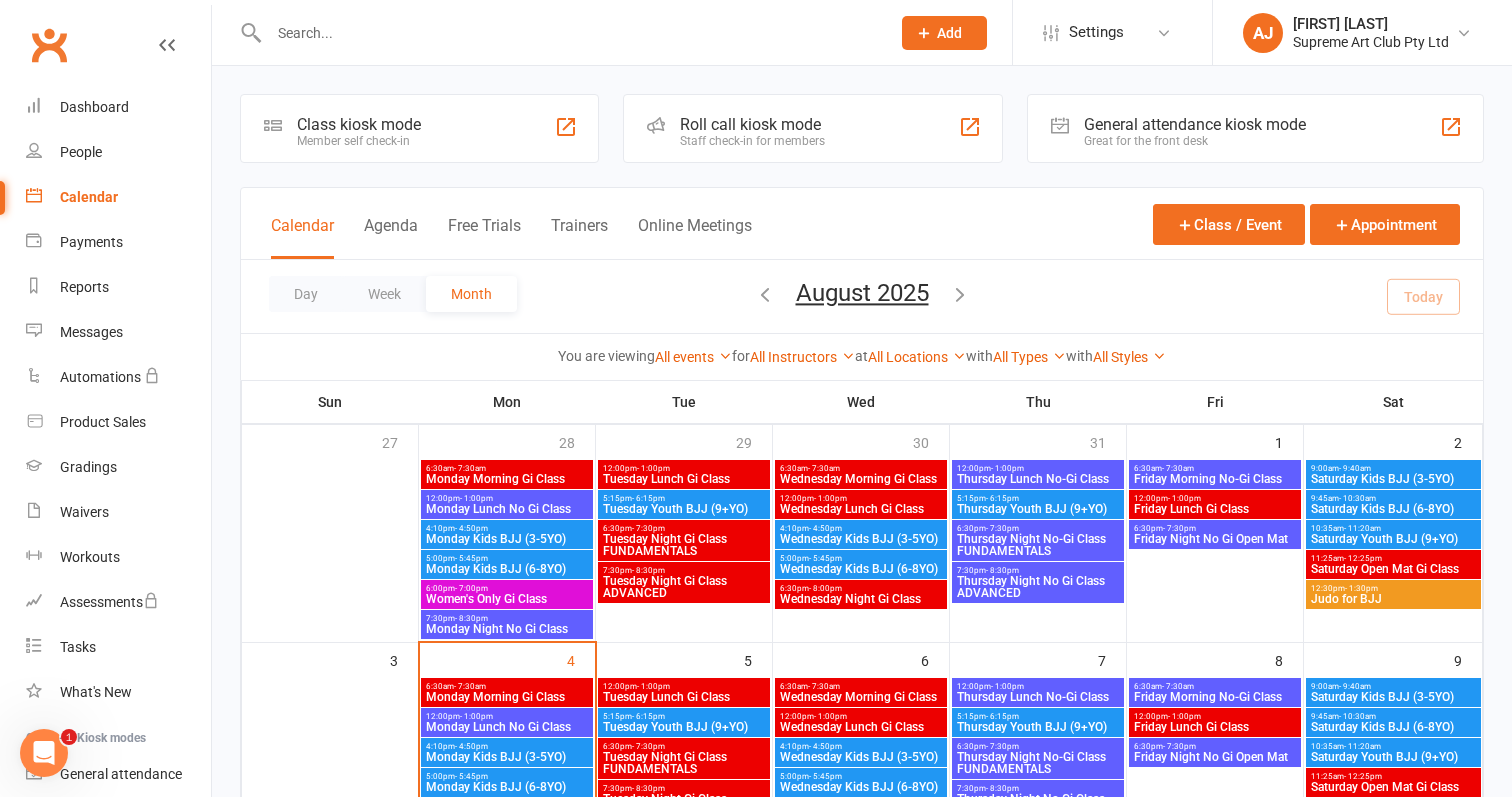 click on "People" at bounding box center [81, 152] 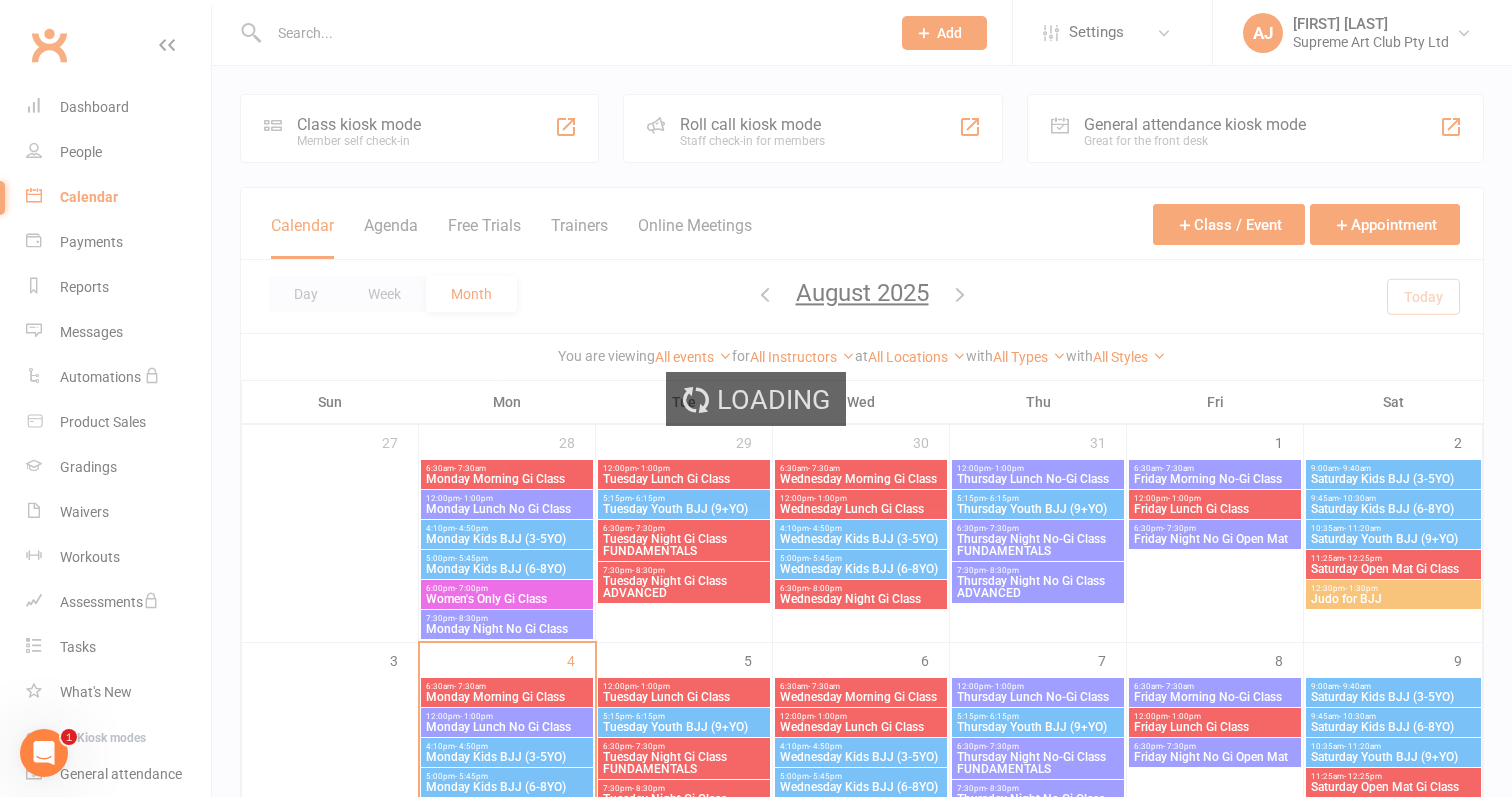 select on "100" 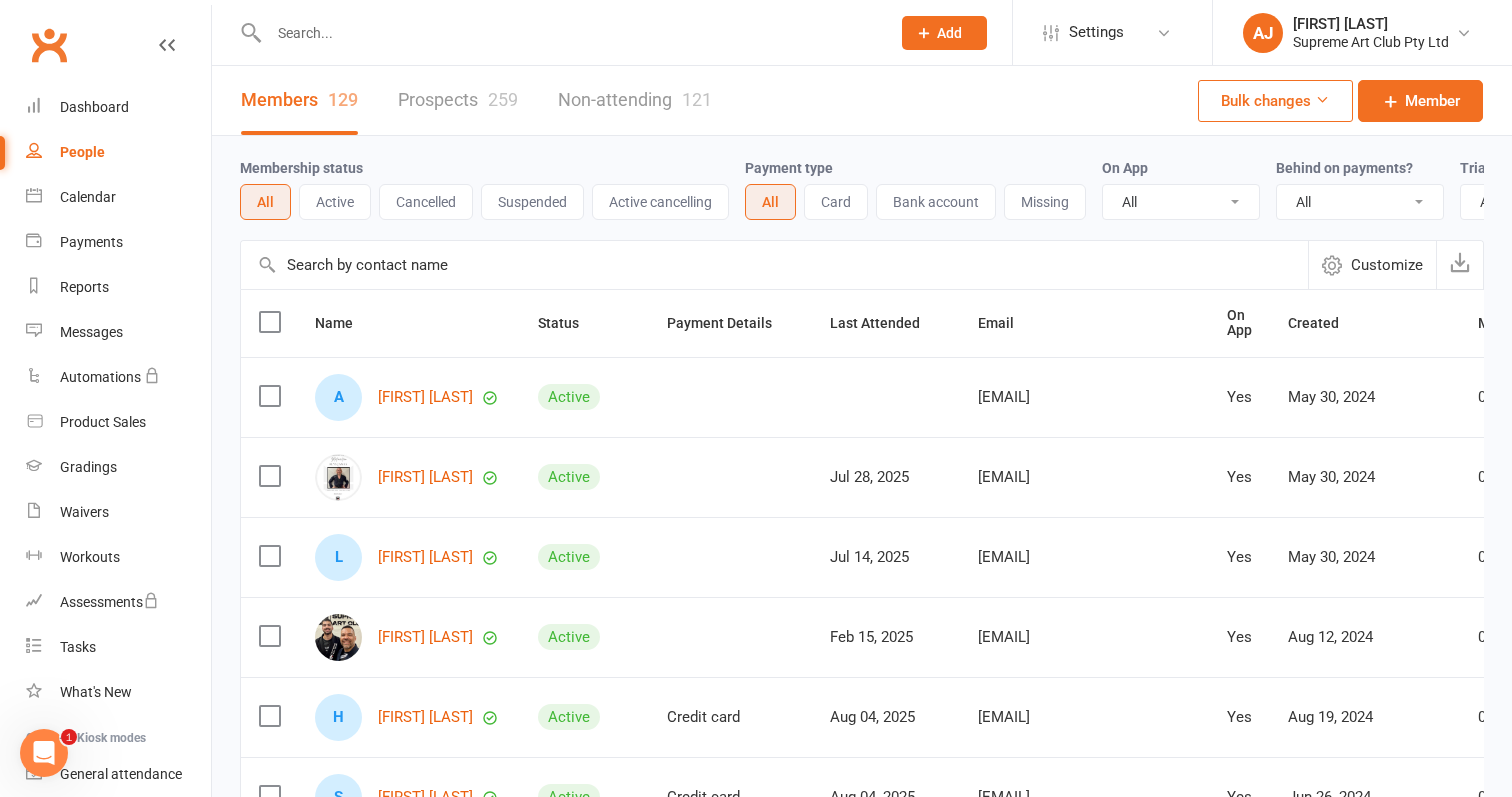 click on "Non-attending 121" at bounding box center [635, 100] 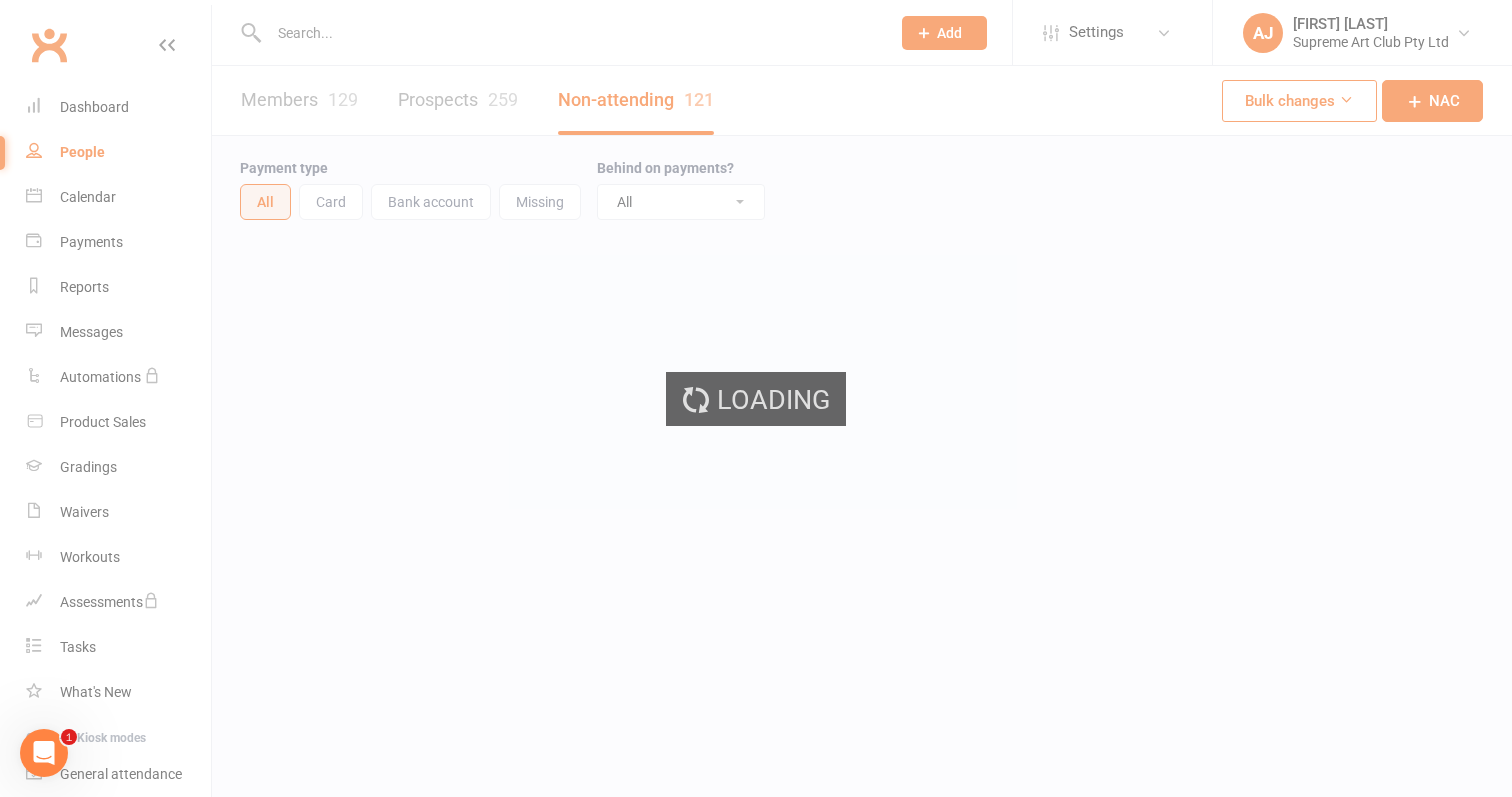 select on "100" 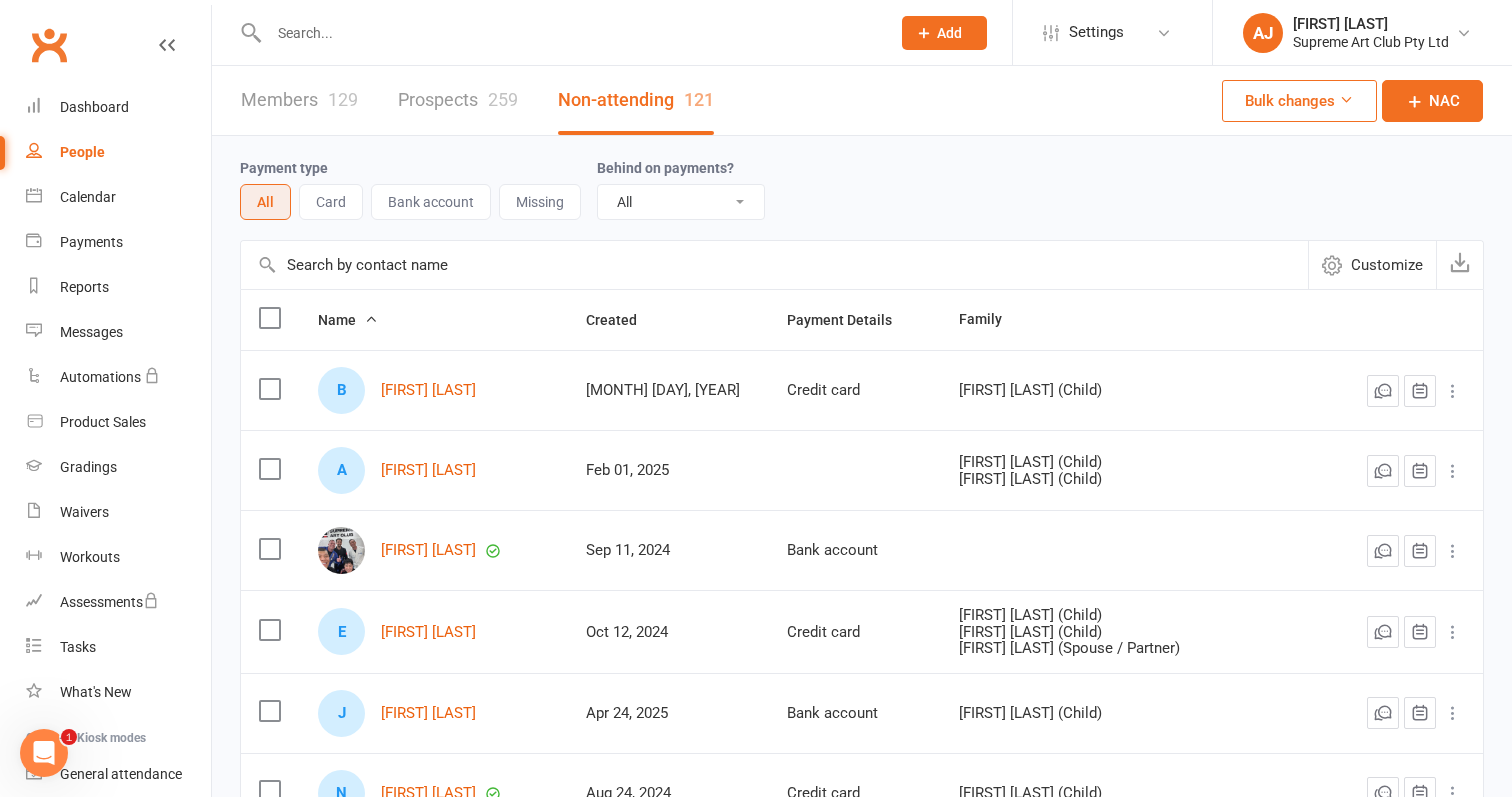 click at bounding box center (774, 265) 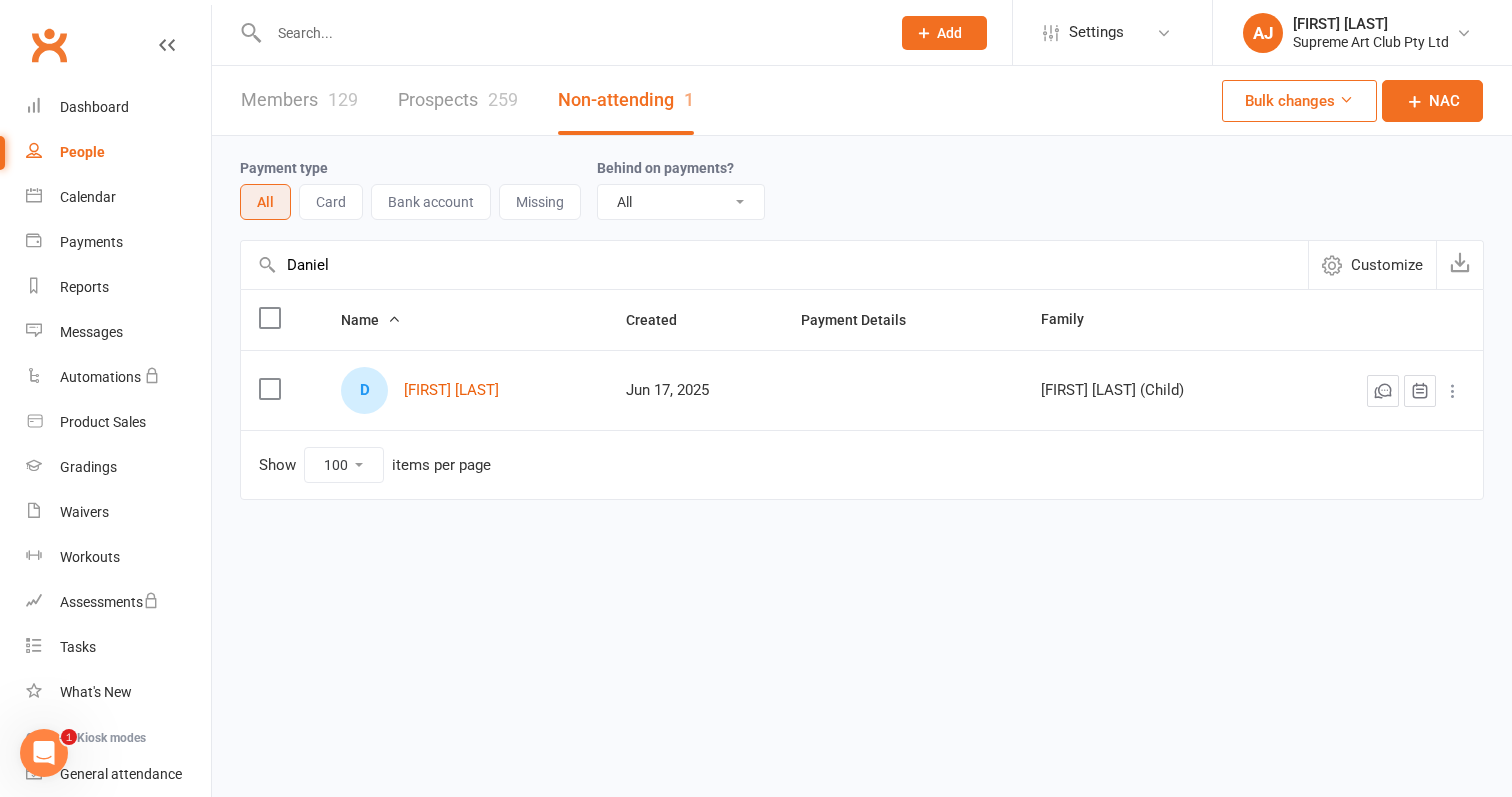 type on "Daniel" 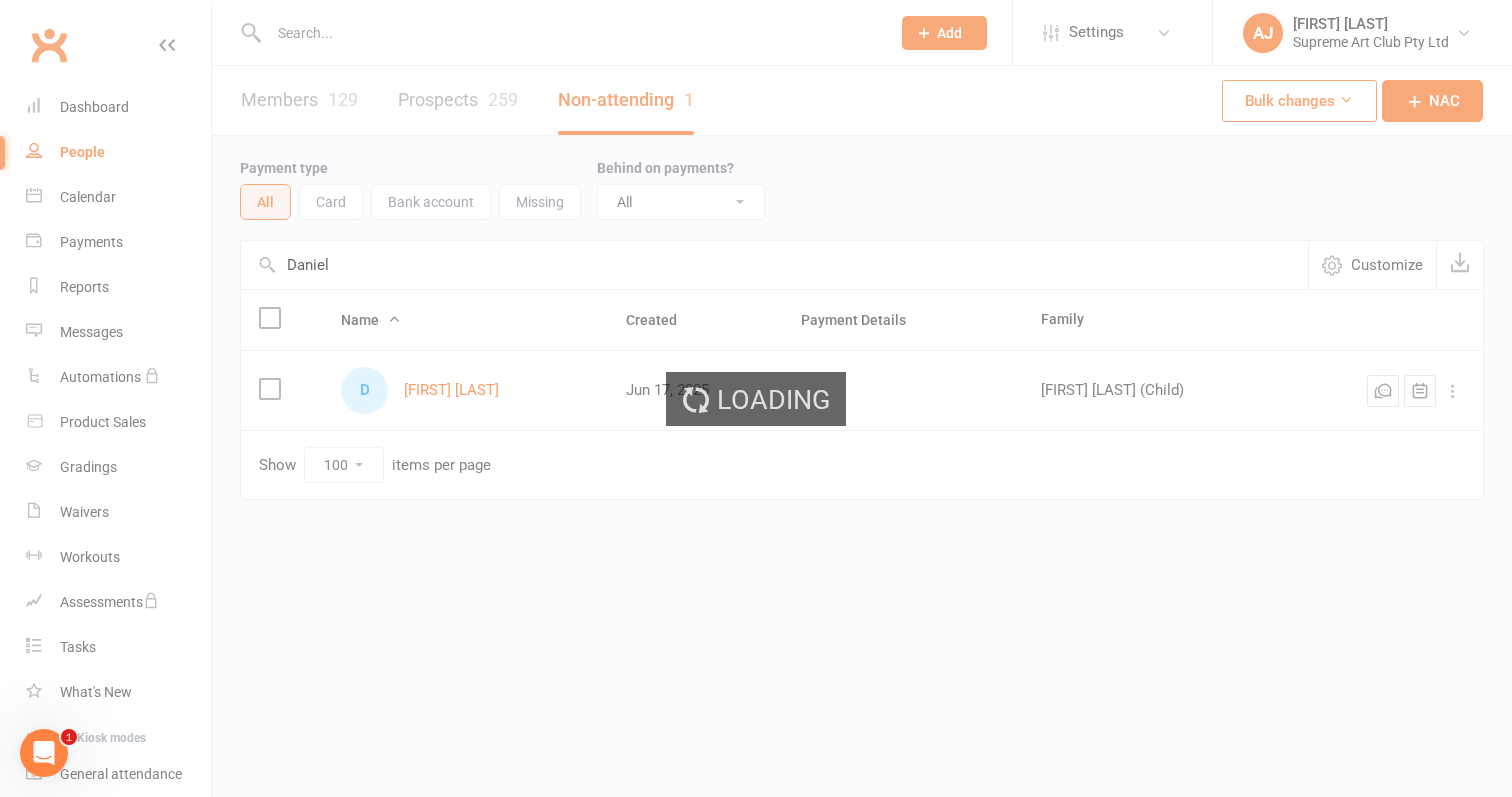 select on "100" 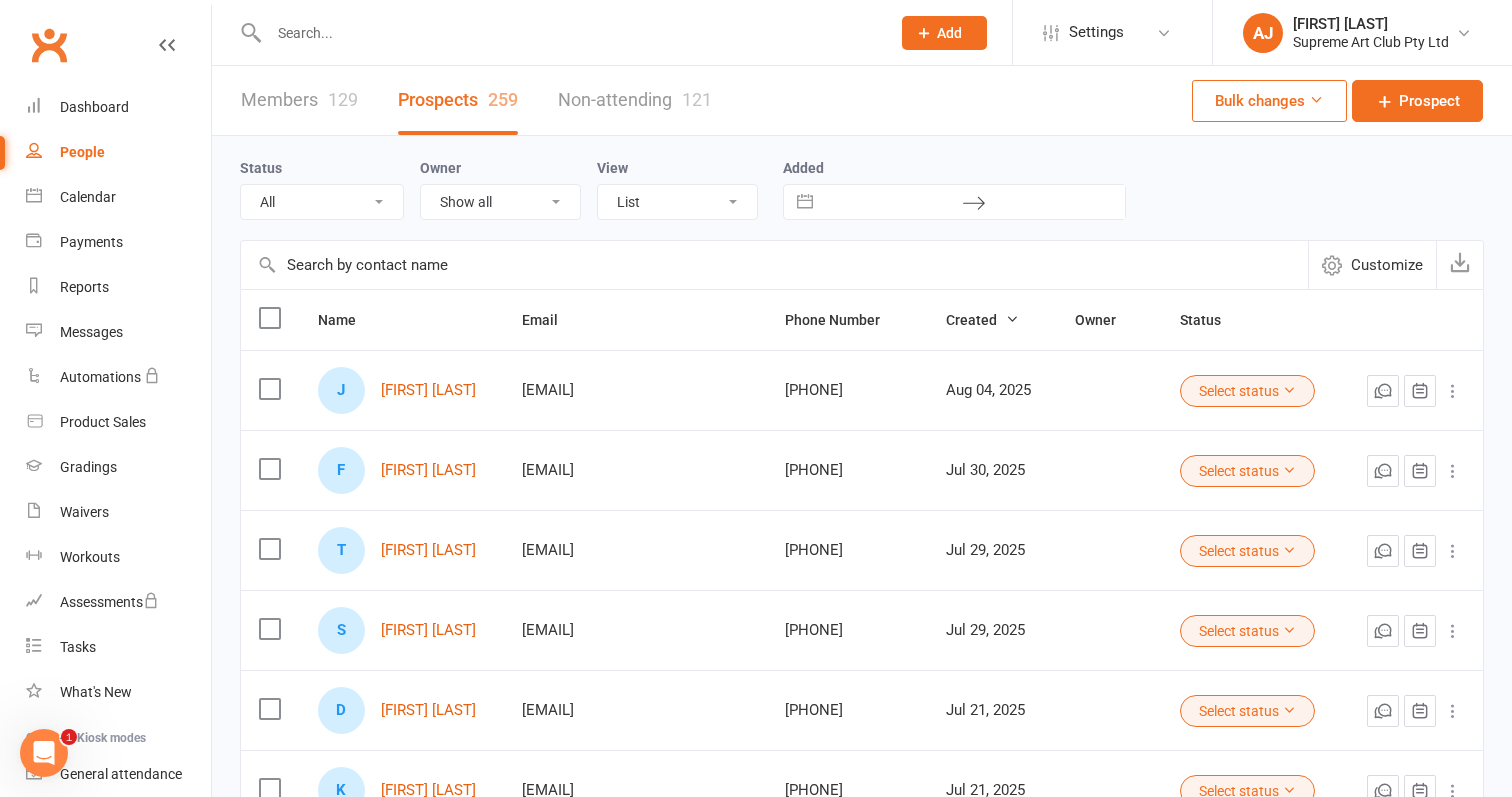 click at bounding box center (774, 265) 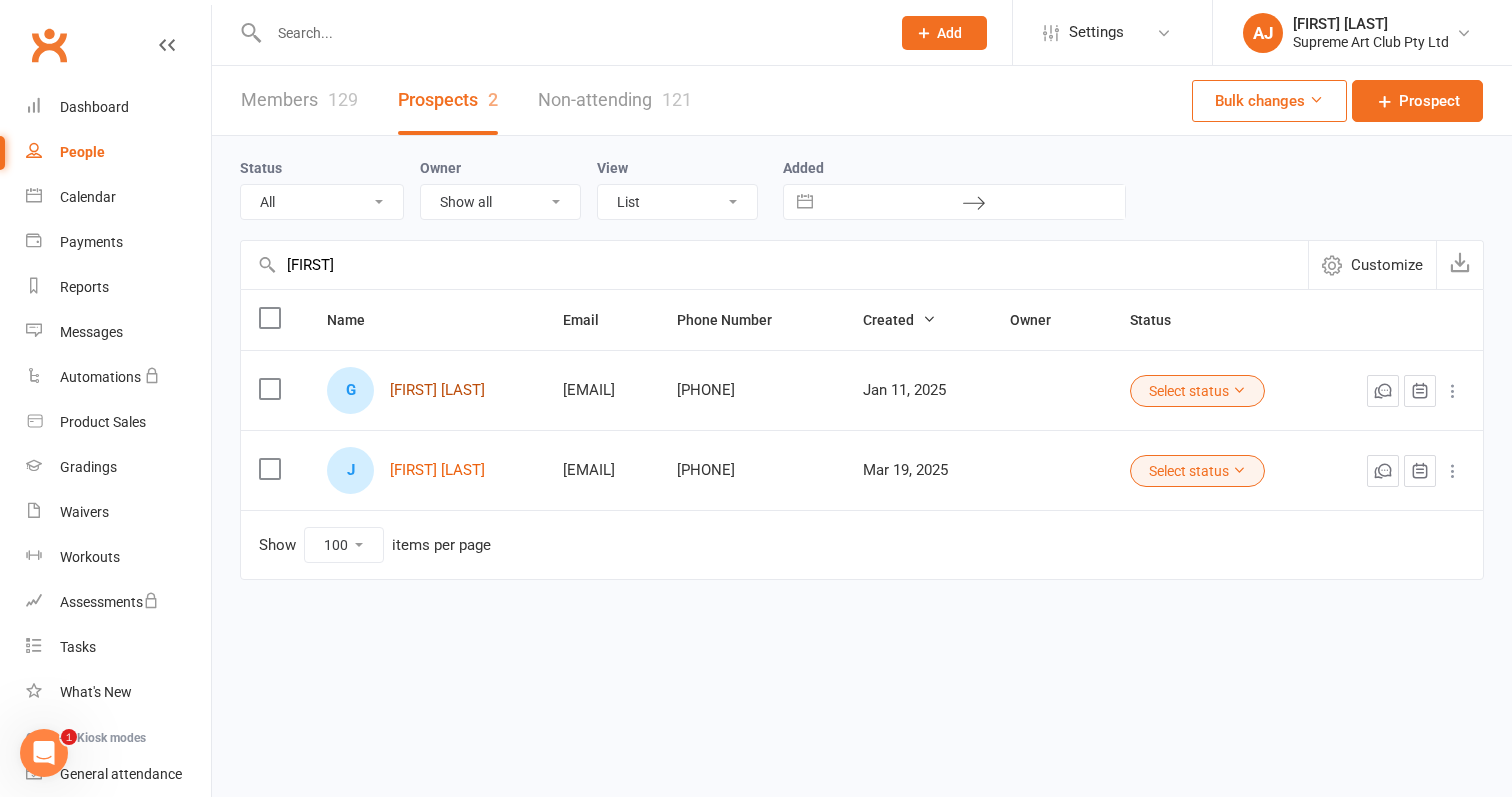 type on "[FIRST]" 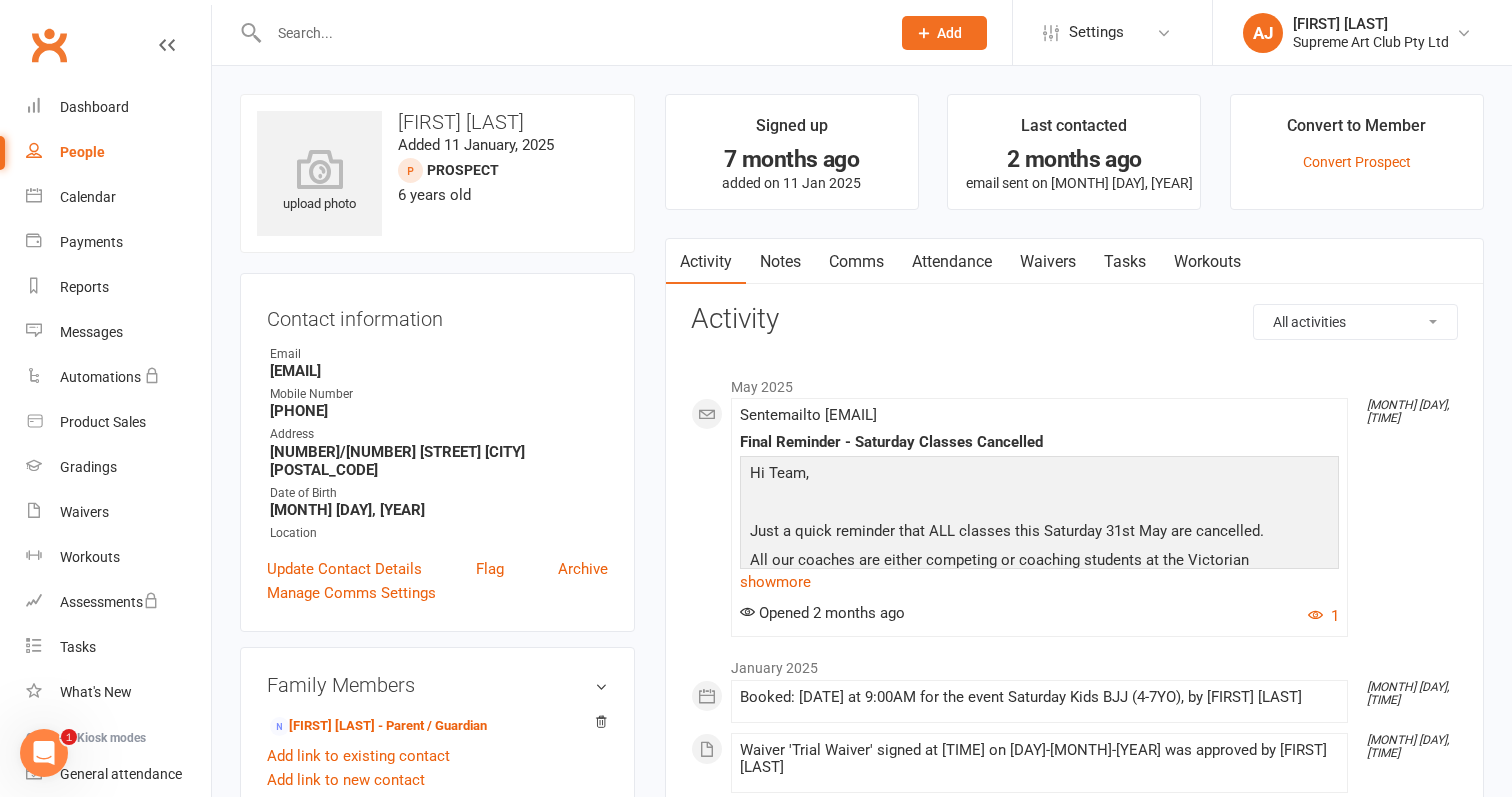 click on "Waivers" at bounding box center (1048, 262) 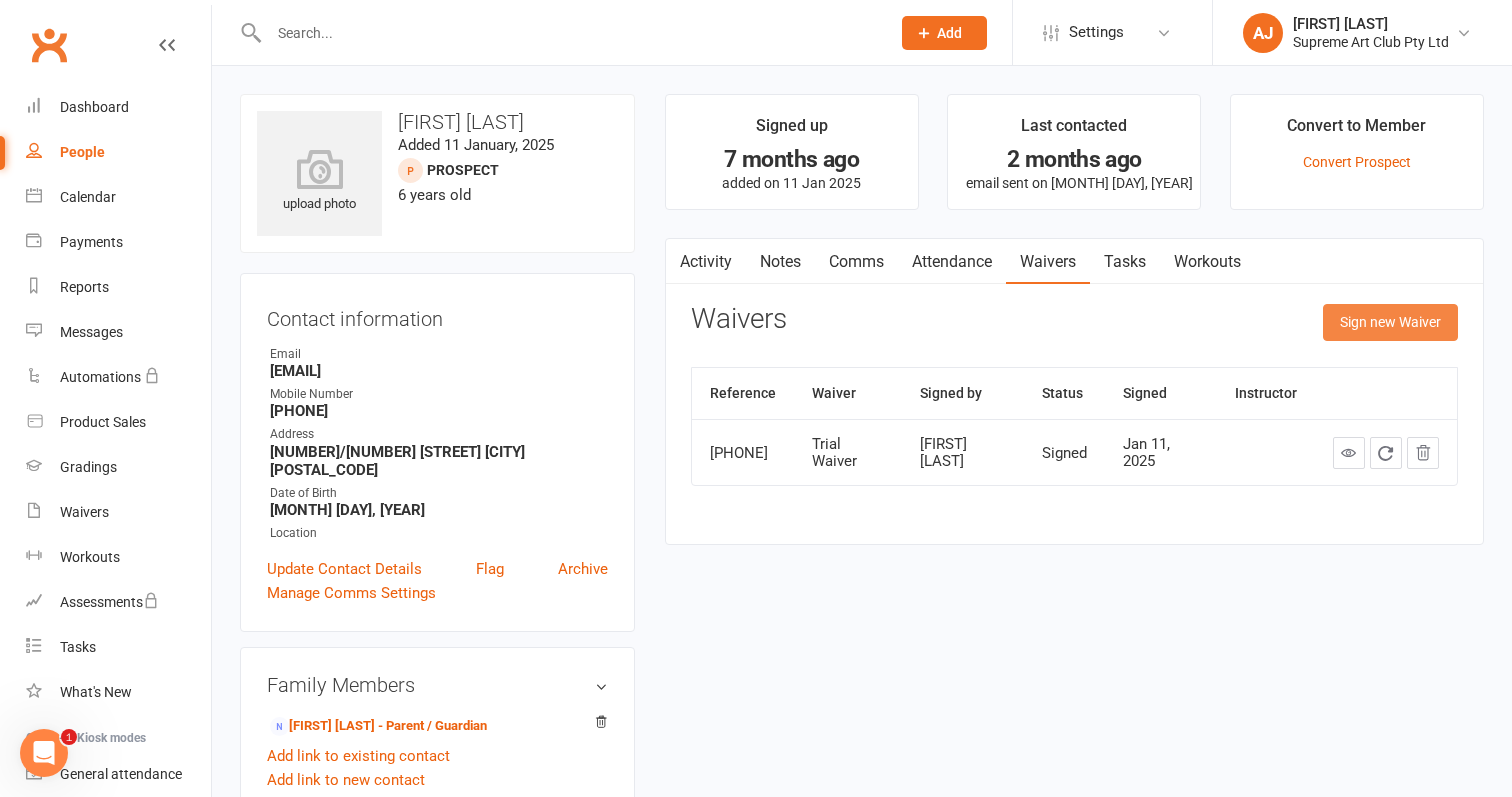 click on "Sign new Waiver" at bounding box center (1390, 322) 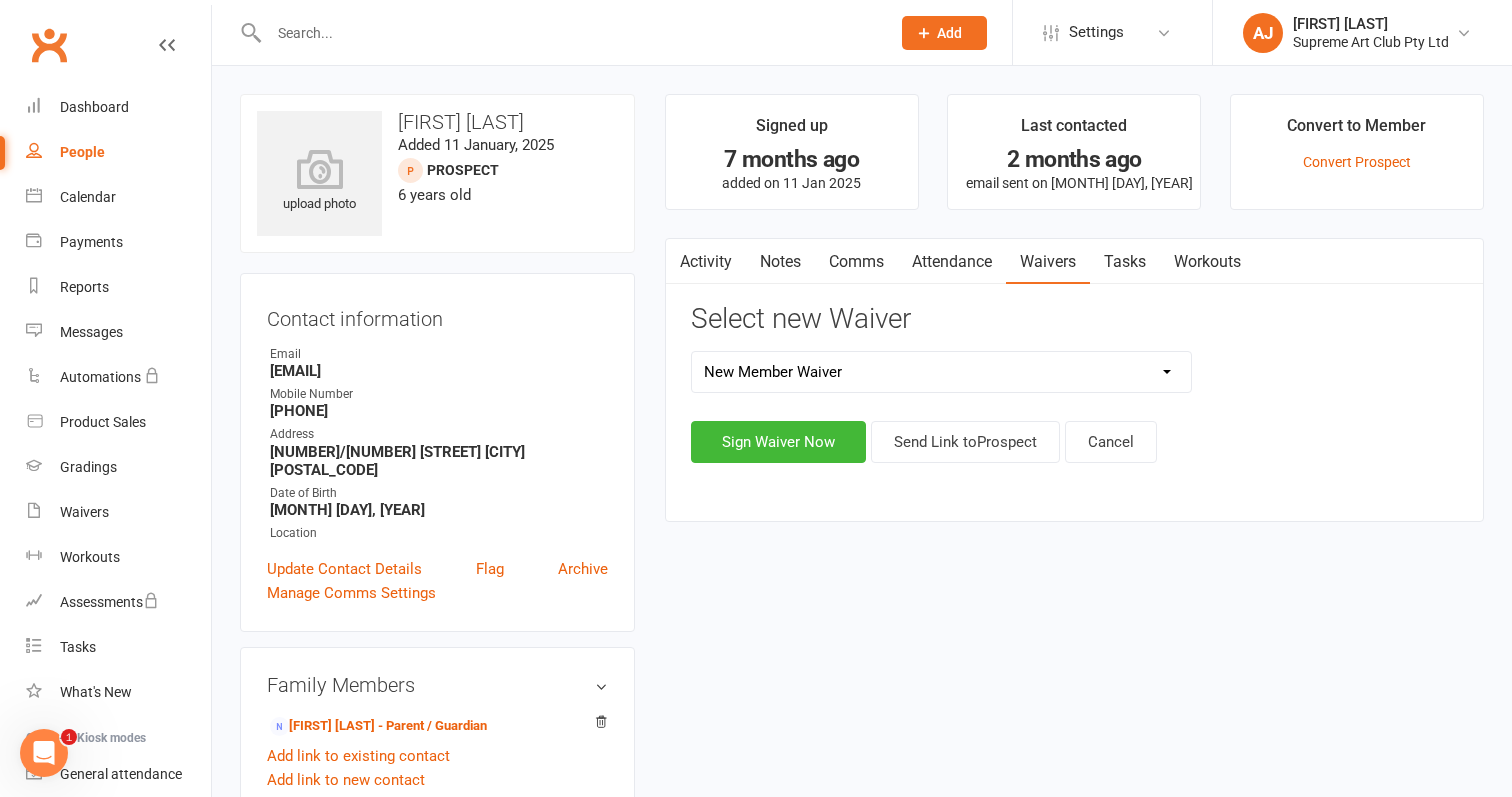 select on "13553" 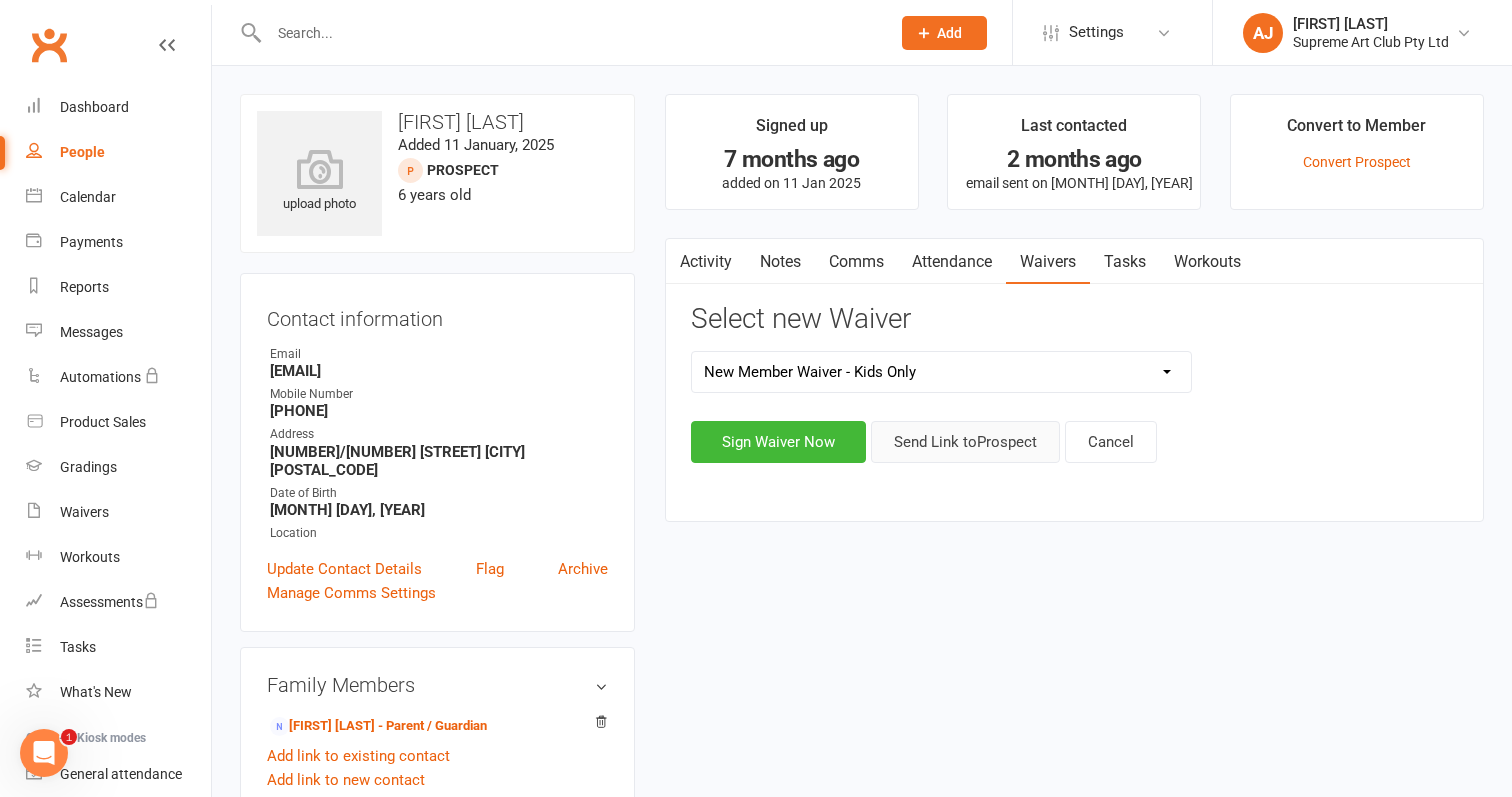click on "Send Link to  Prospect" at bounding box center [965, 442] 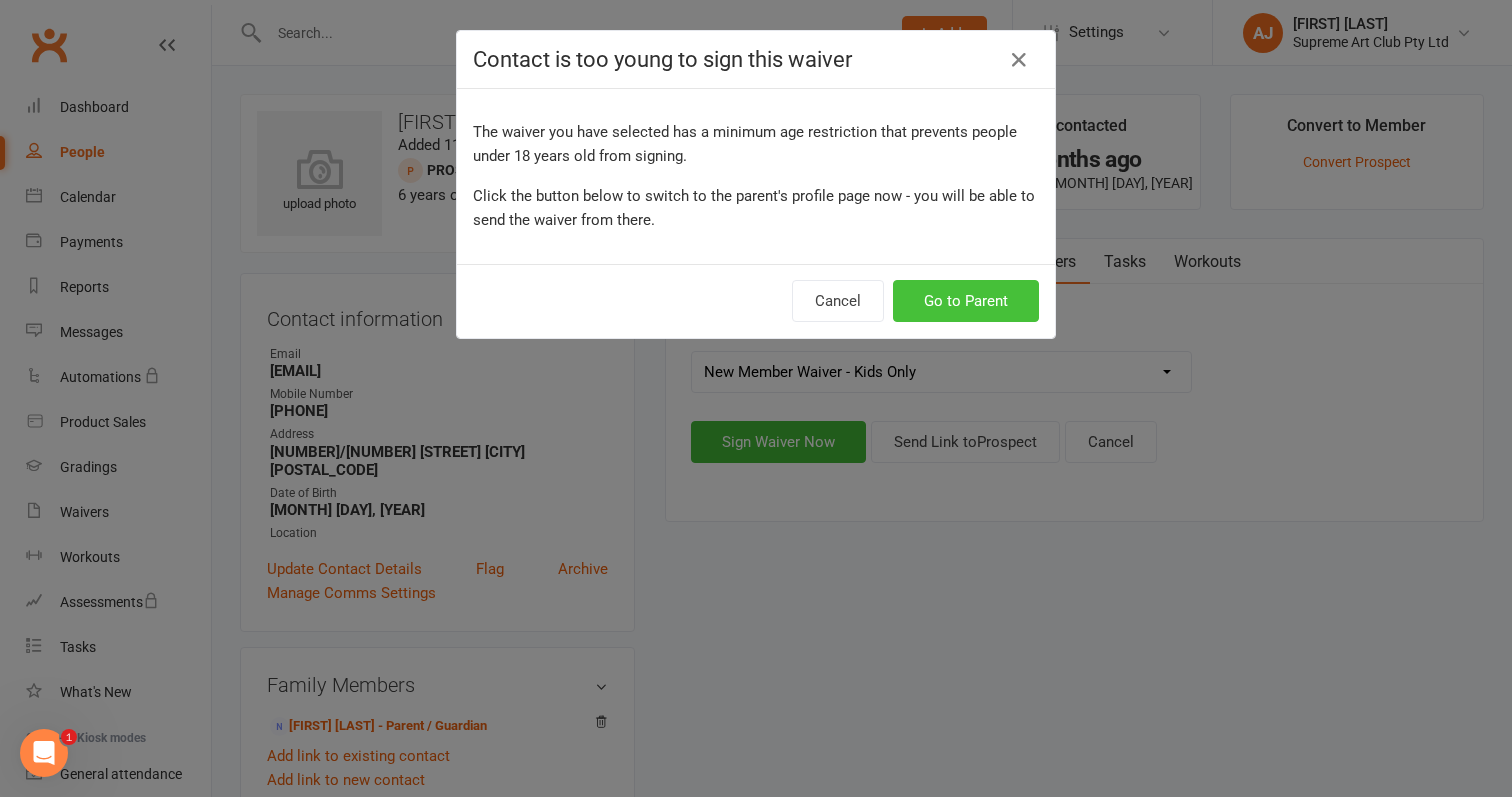 click on "Go to Parent" at bounding box center [966, 301] 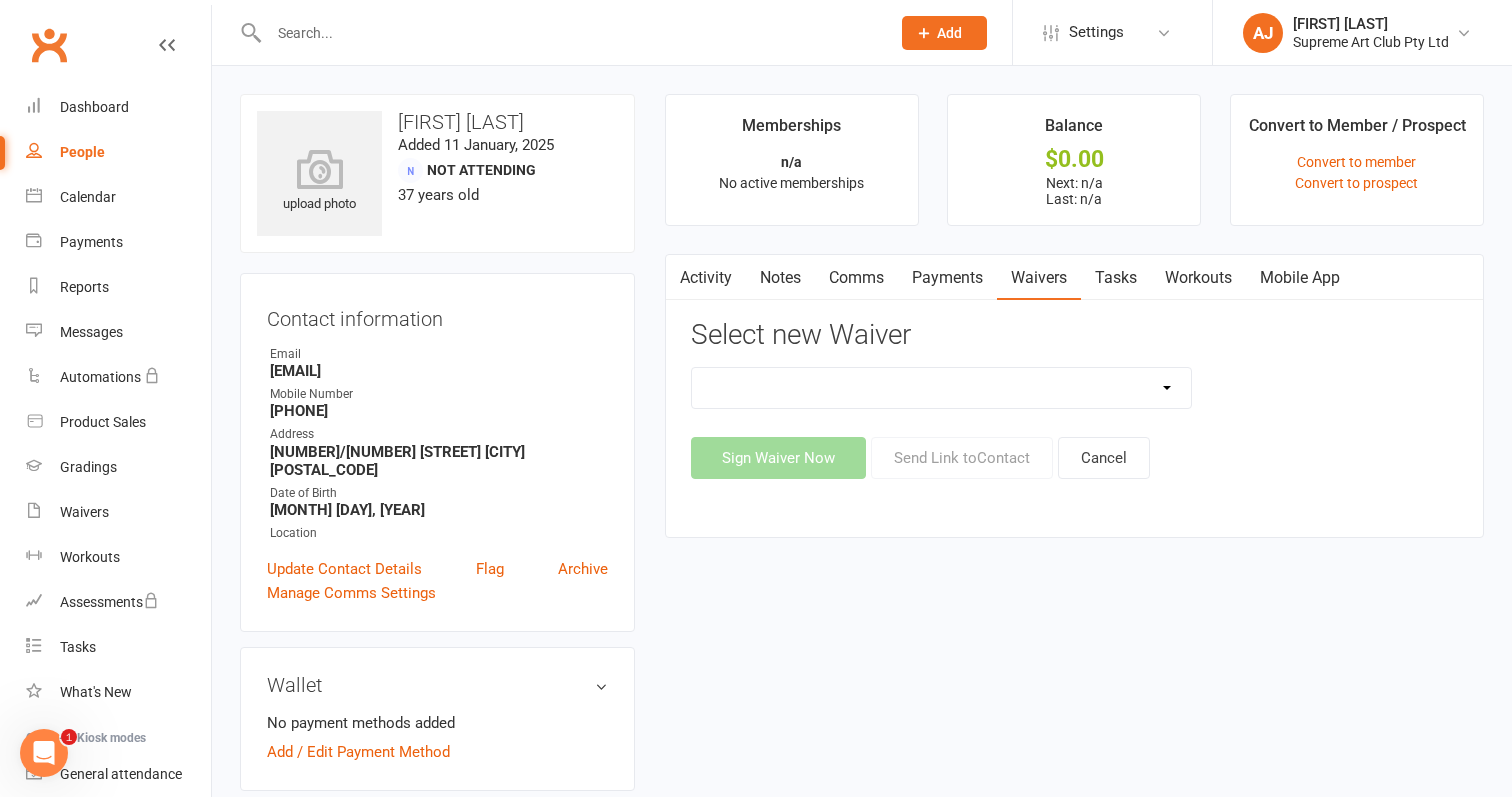 select on "13553" 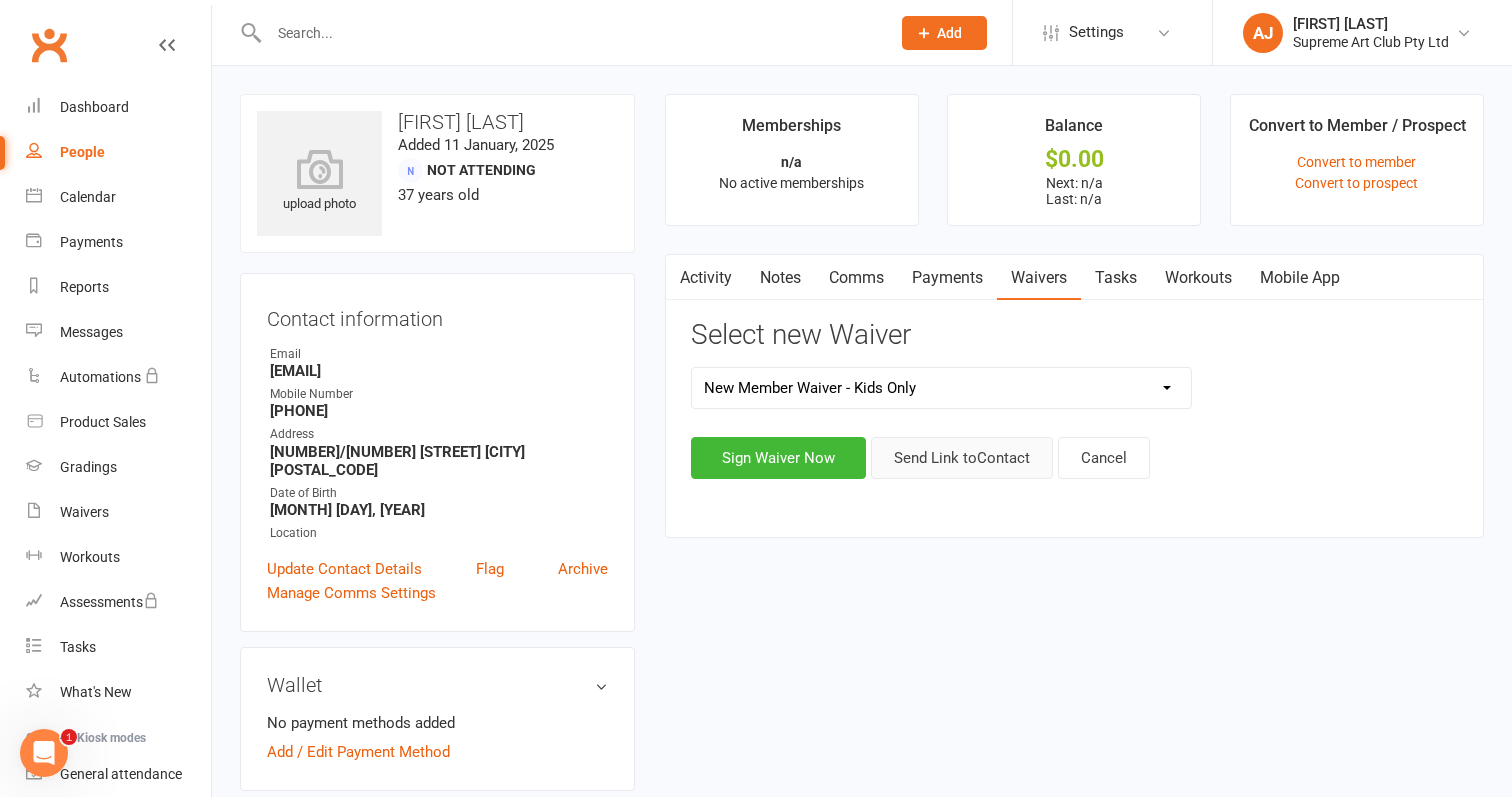 click on "Send Link to  Contact" at bounding box center (962, 458) 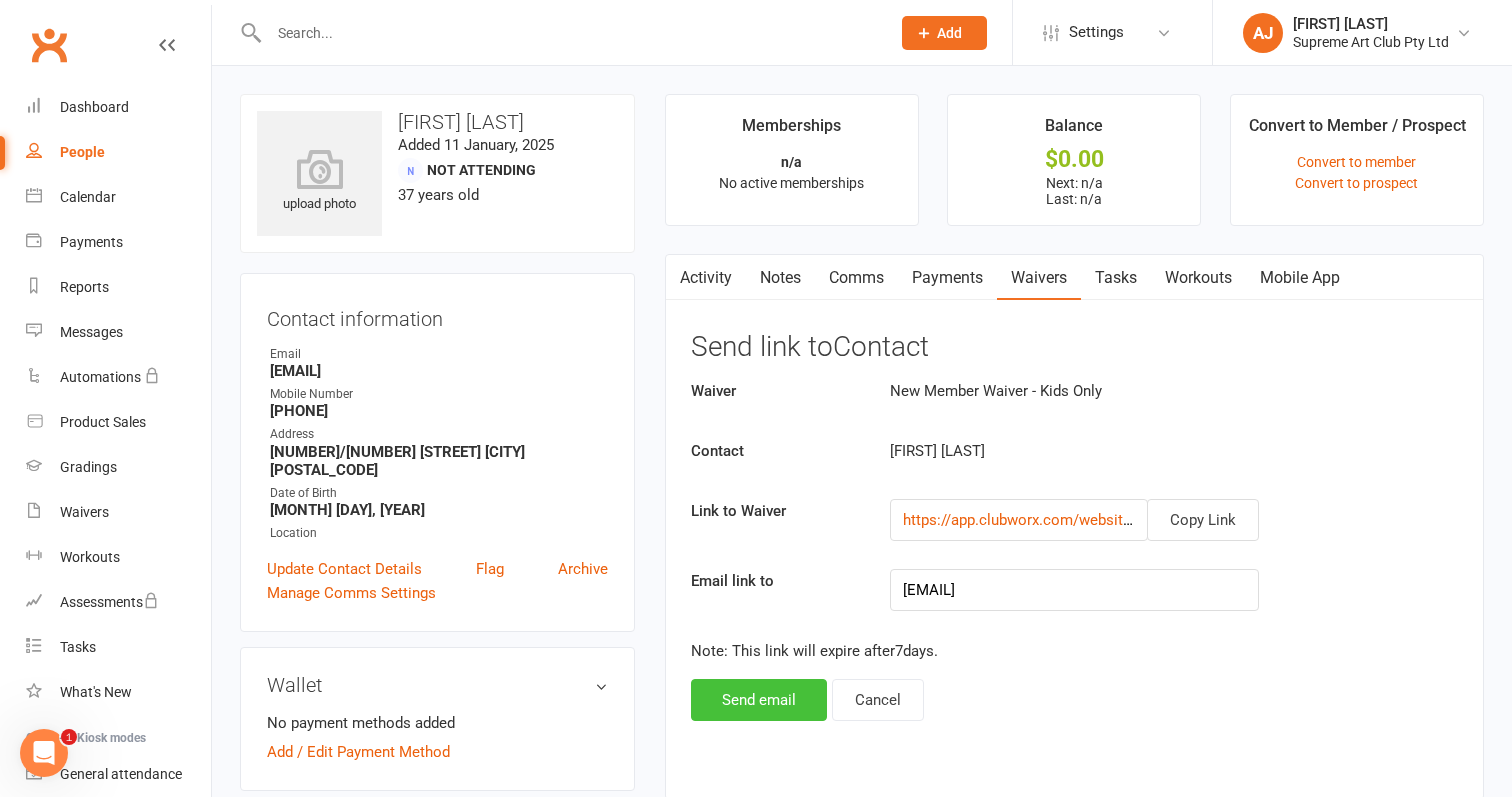click on "Send email" at bounding box center [759, 700] 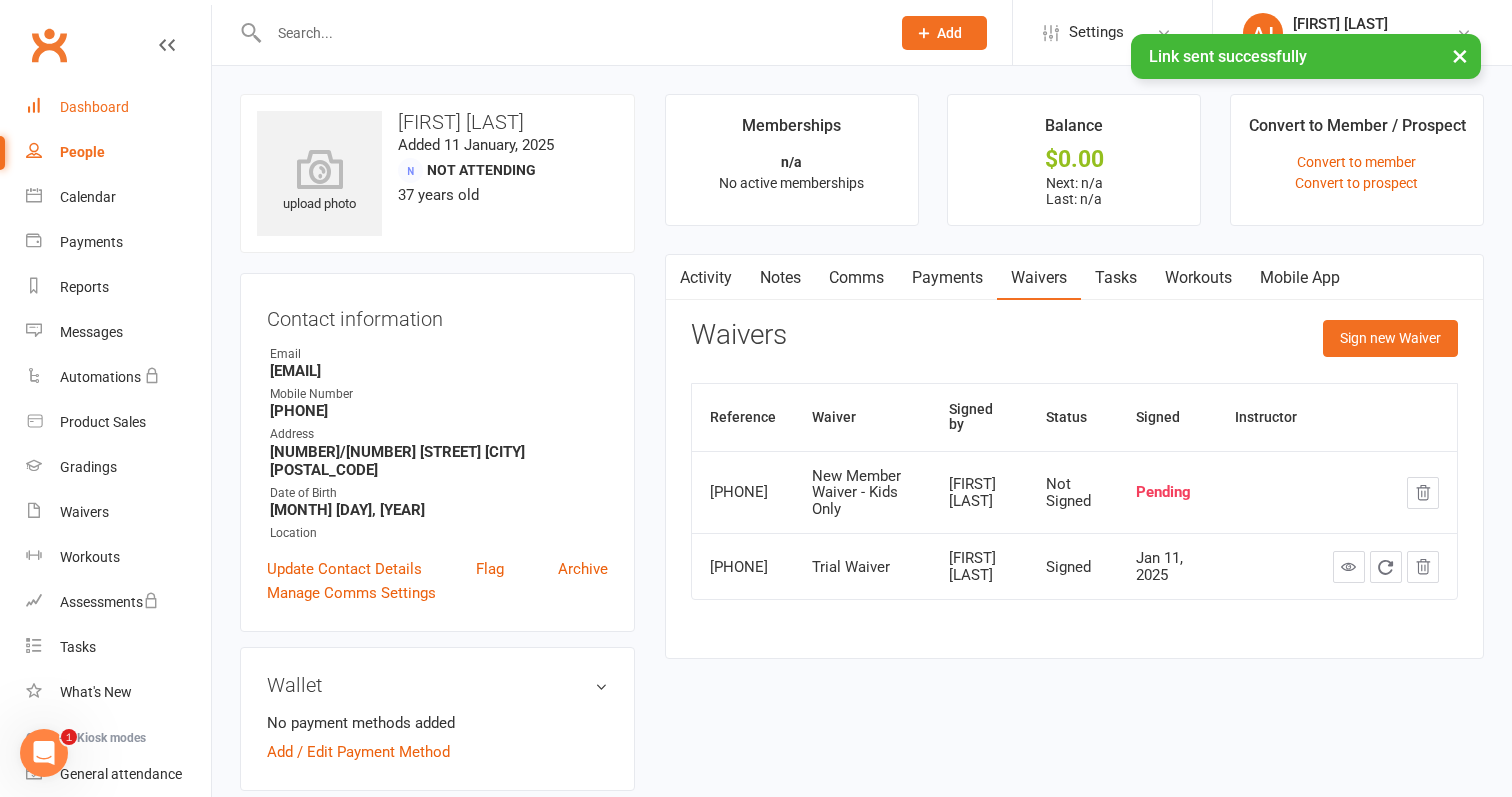 click on "Dashboard" at bounding box center [94, 107] 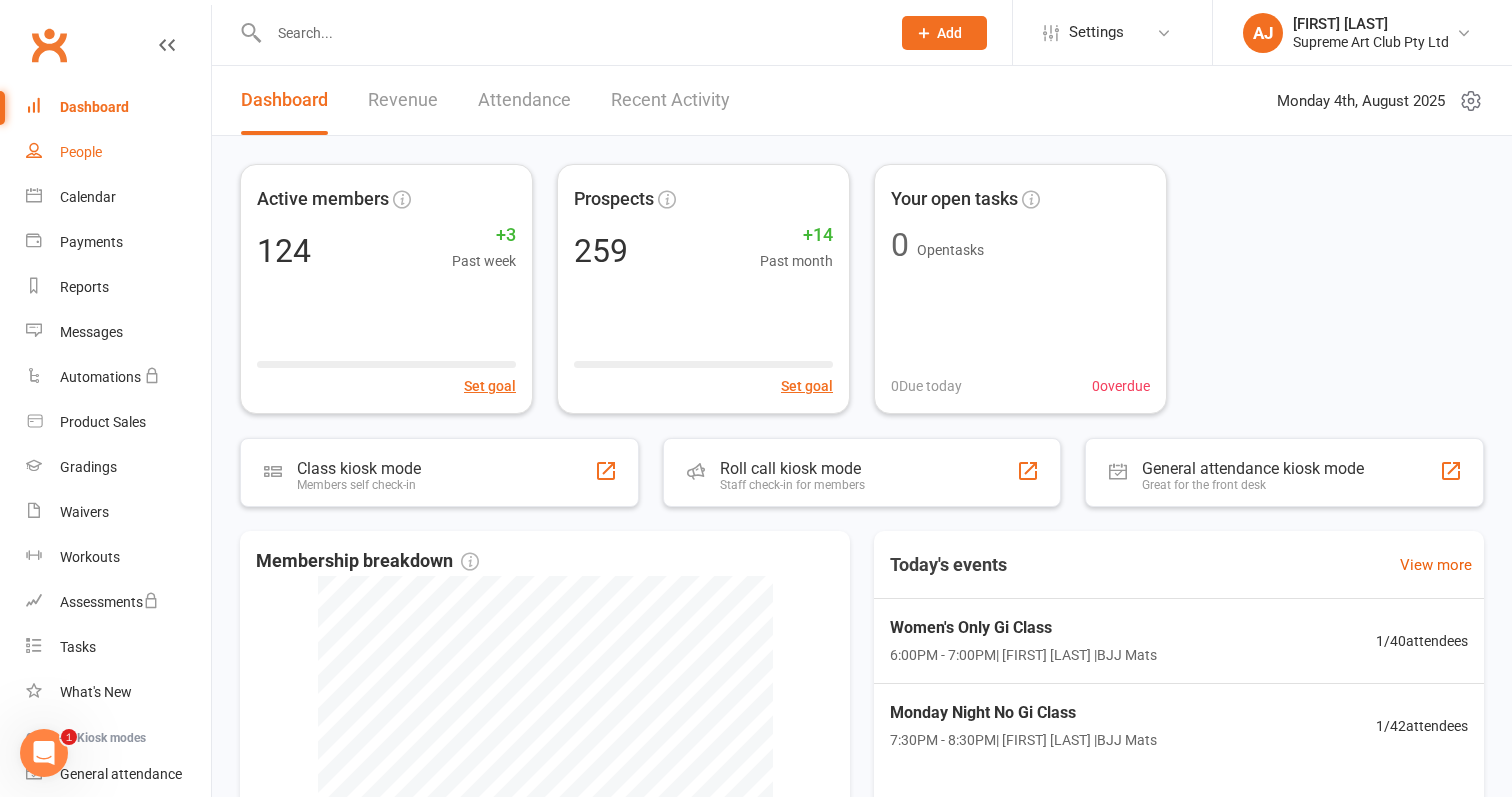 click on "People" at bounding box center (81, 152) 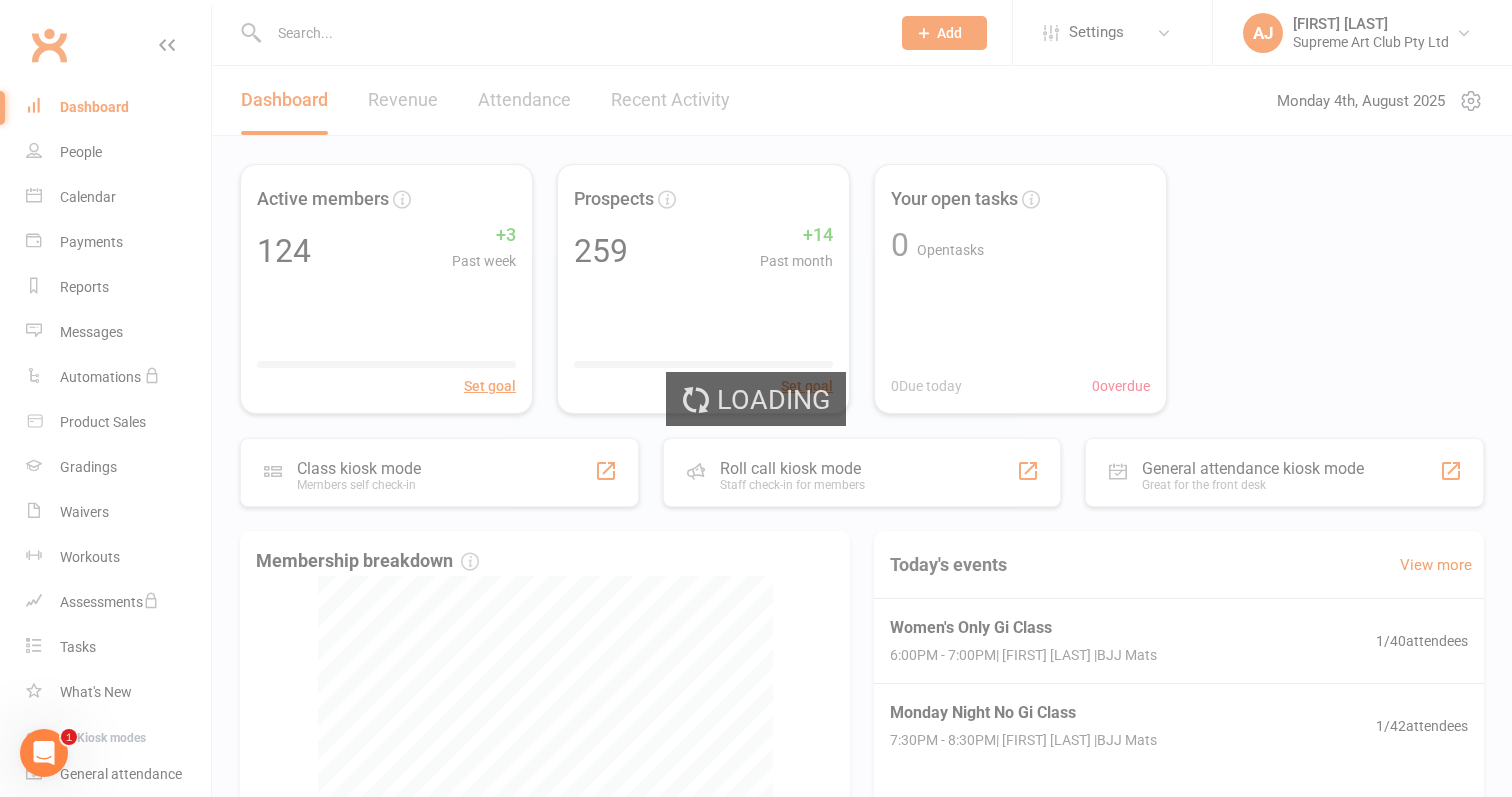 select on "100" 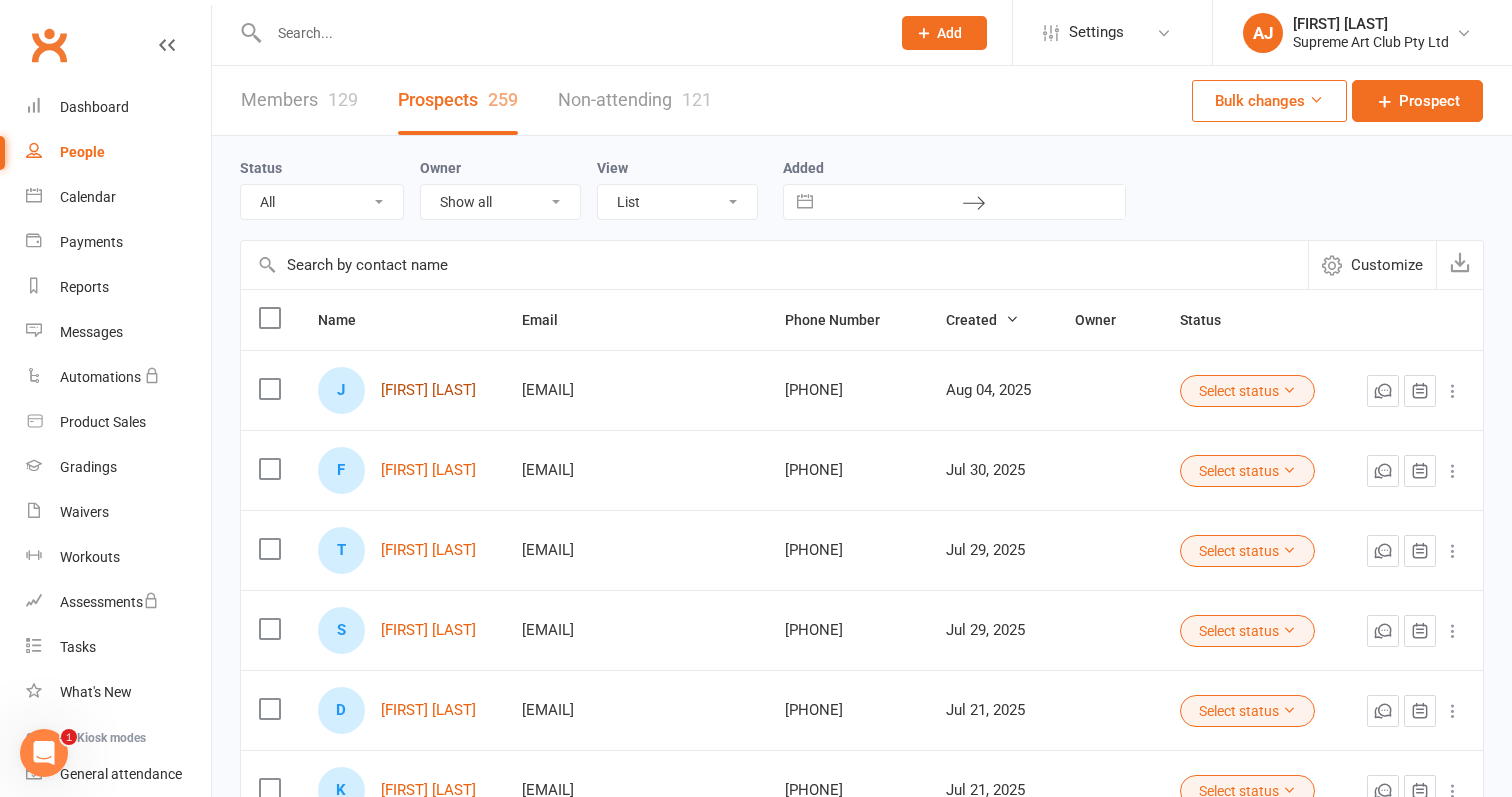 click on "[FIRST] [LAST]" at bounding box center (428, 390) 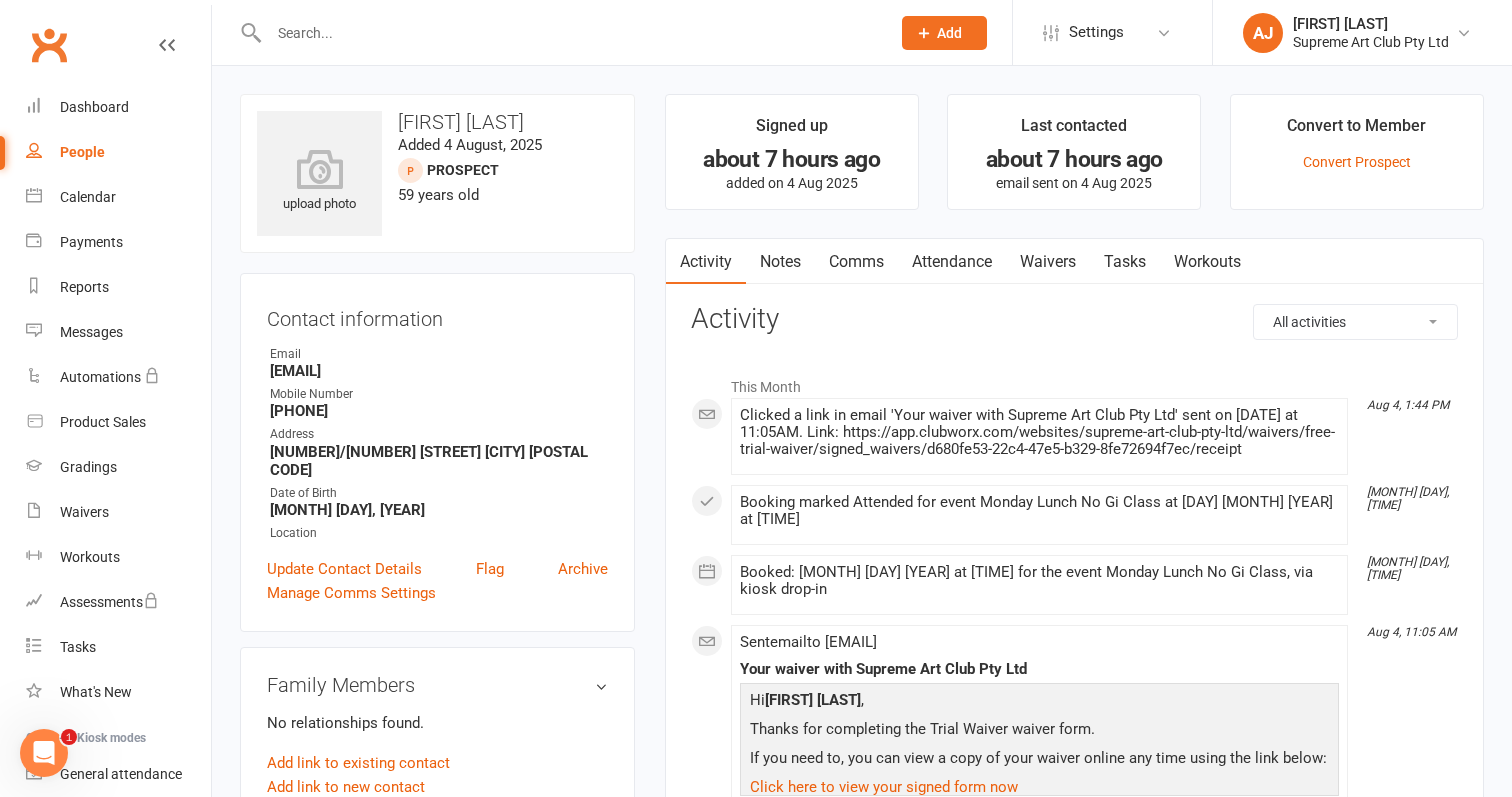 click on "[EMAIL]" at bounding box center [439, 371] 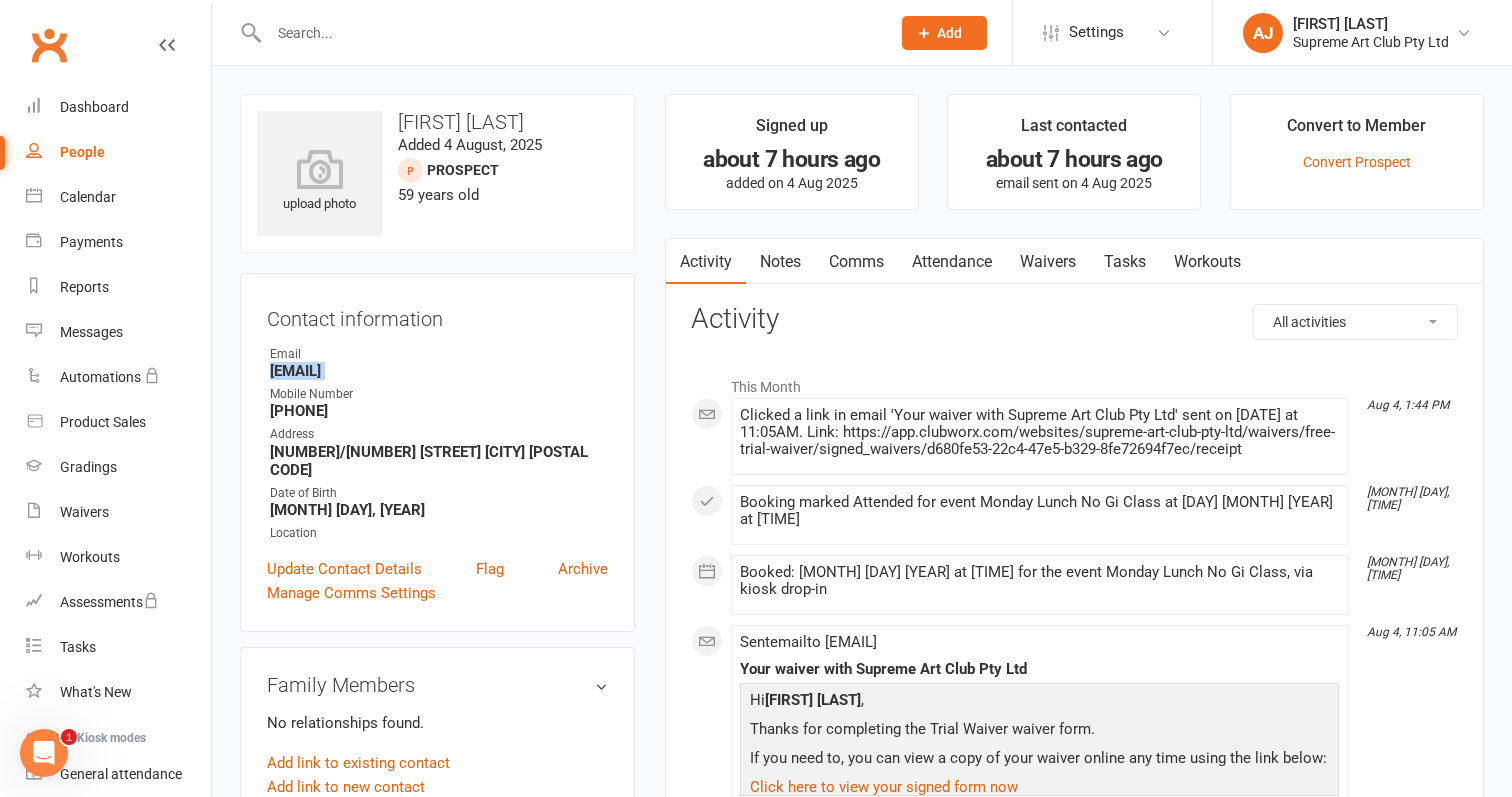 click on "[EMAIL]" at bounding box center (439, 371) 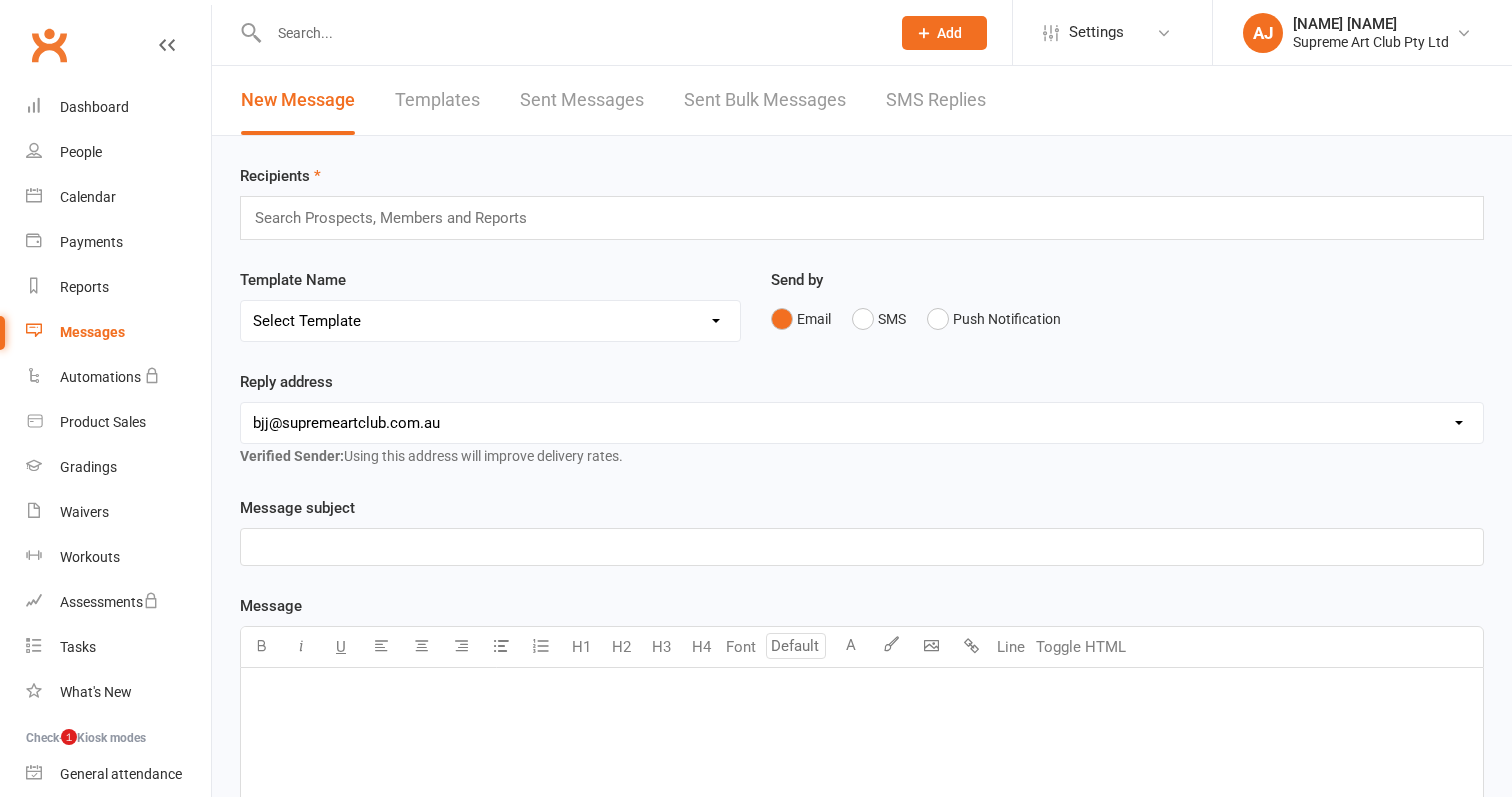scroll, scrollTop: 0, scrollLeft: 0, axis: both 